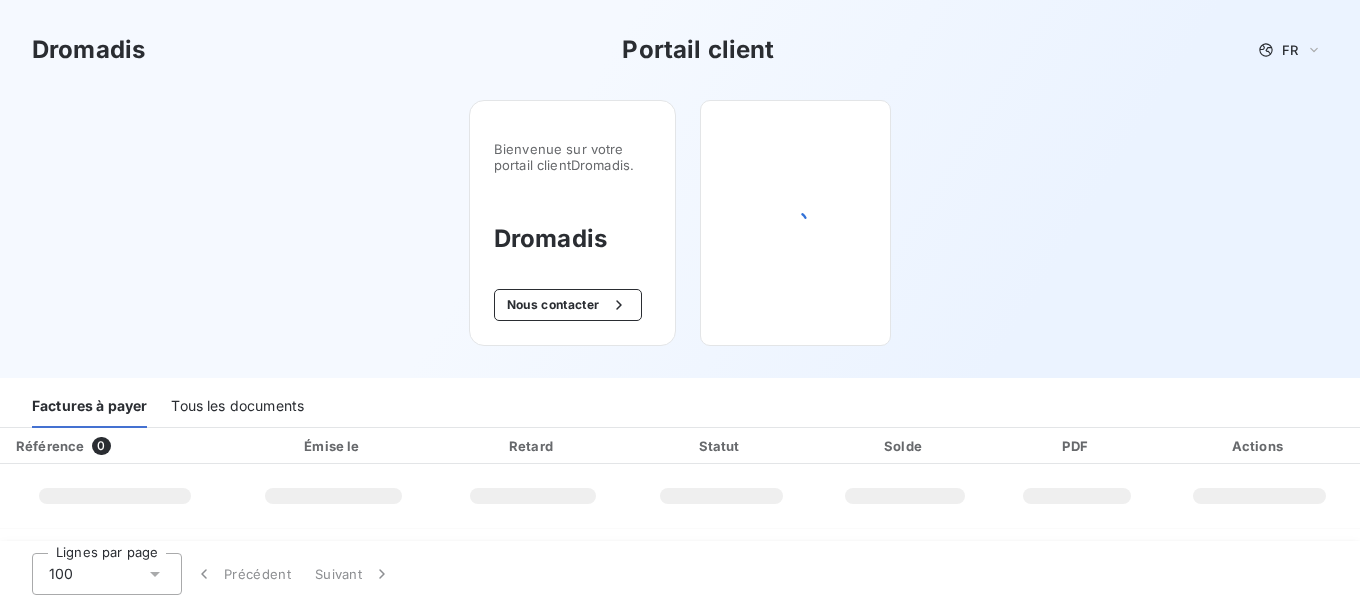 scroll, scrollTop: 0, scrollLeft: 0, axis: both 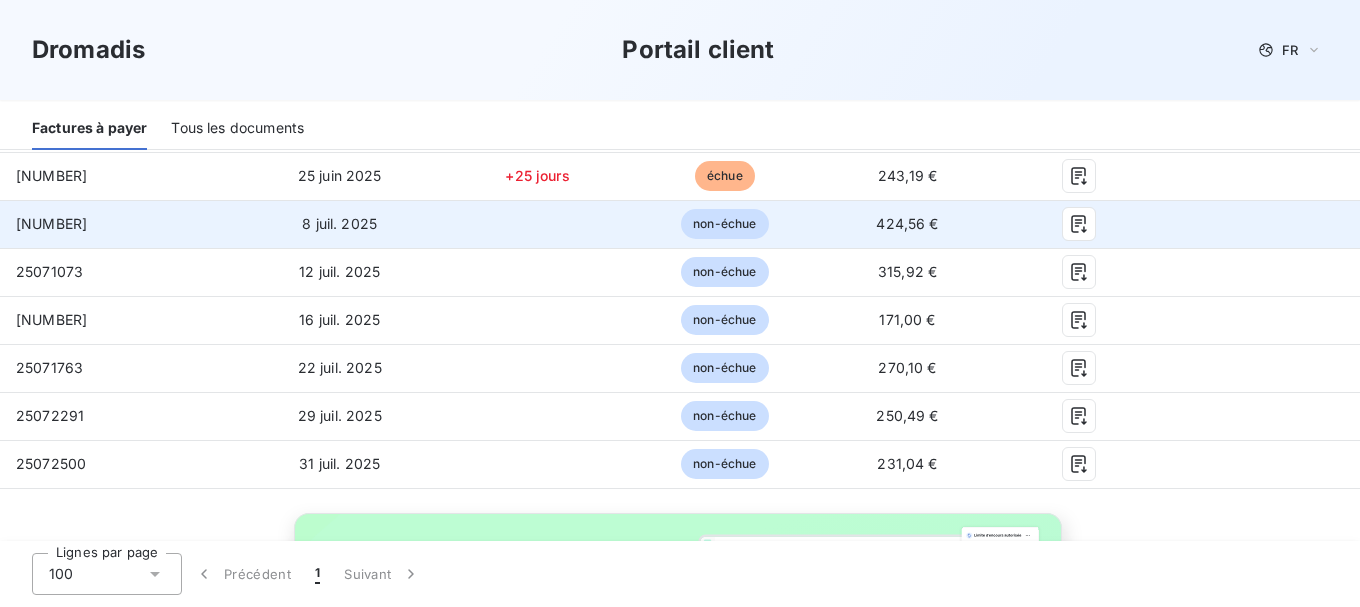 click on "[NUMBER]" at bounding box center (118, 224) 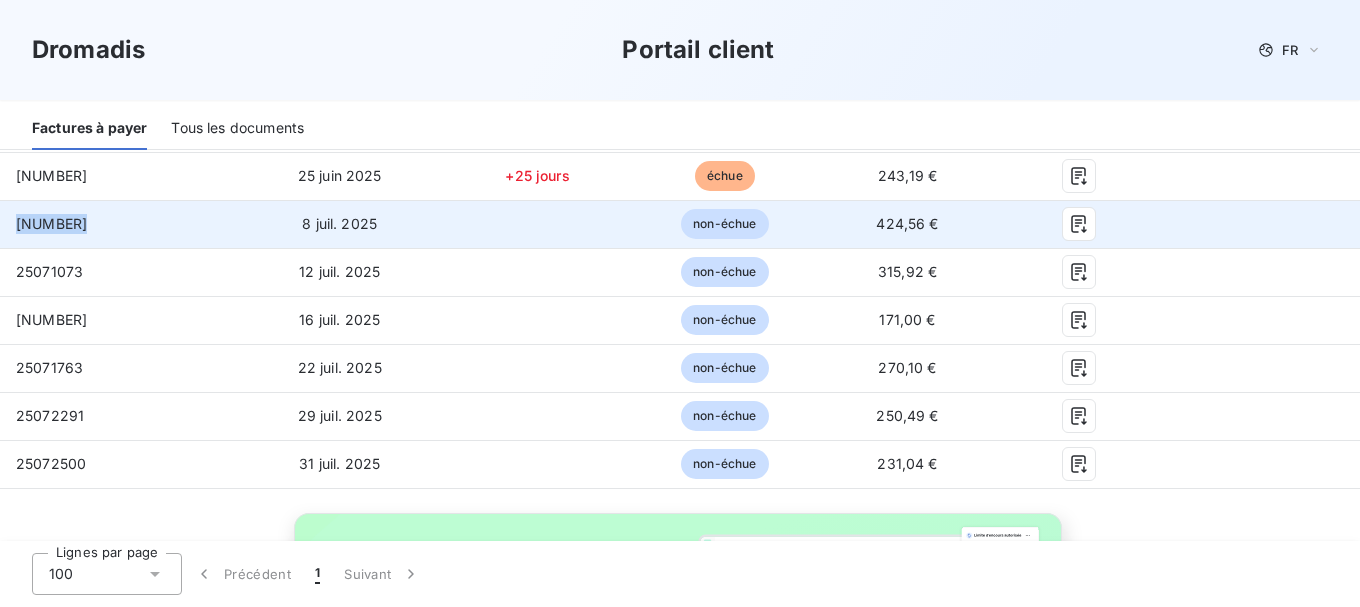 drag, startPoint x: 86, startPoint y: 222, endPoint x: 17, endPoint y: 223, distance: 69.00725 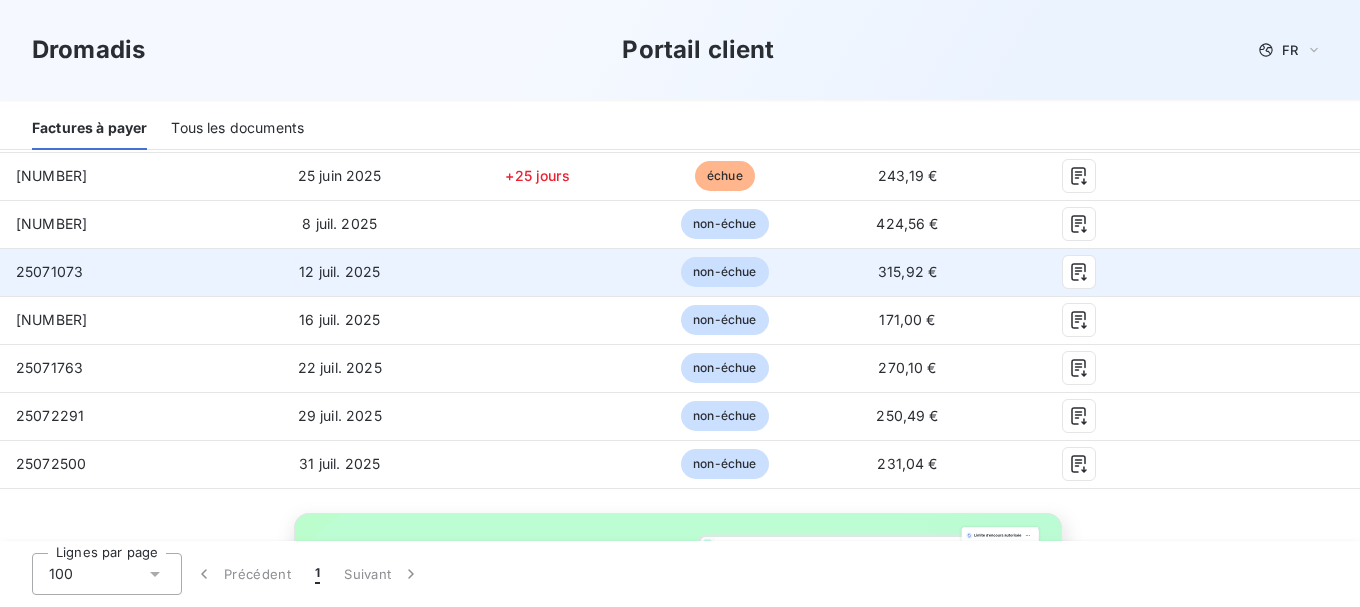 click on "25071073" at bounding box center (118, 272) 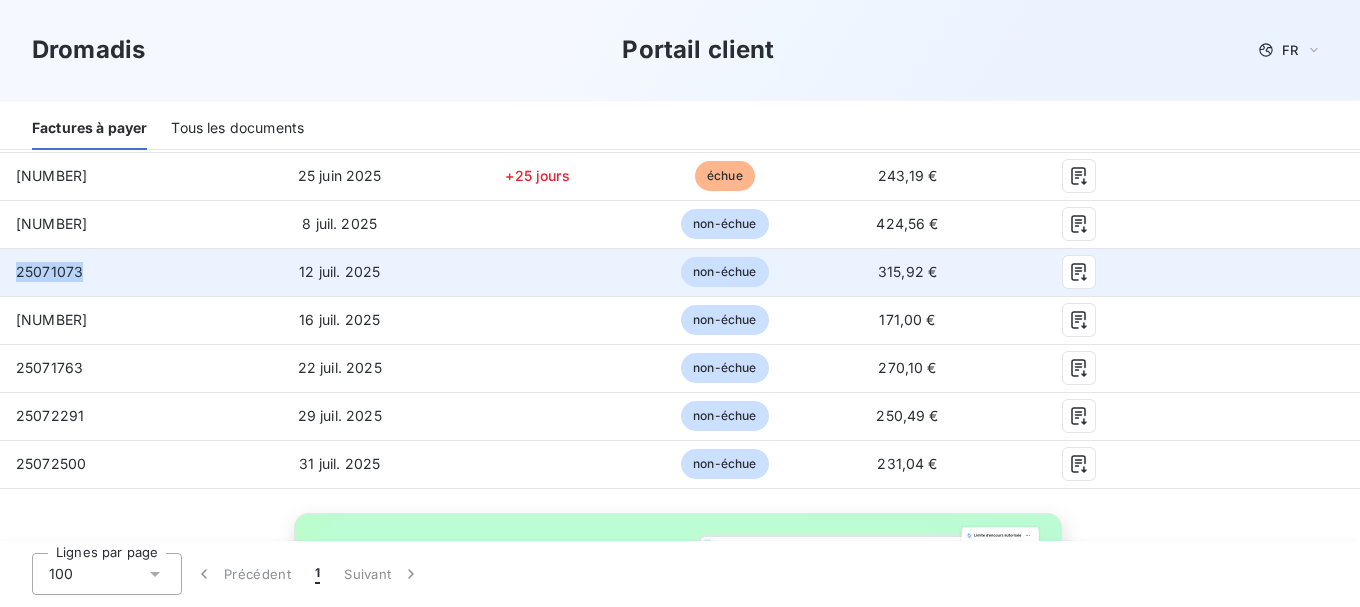 drag, startPoint x: 79, startPoint y: 271, endPoint x: 8, endPoint y: 276, distance: 71.17584 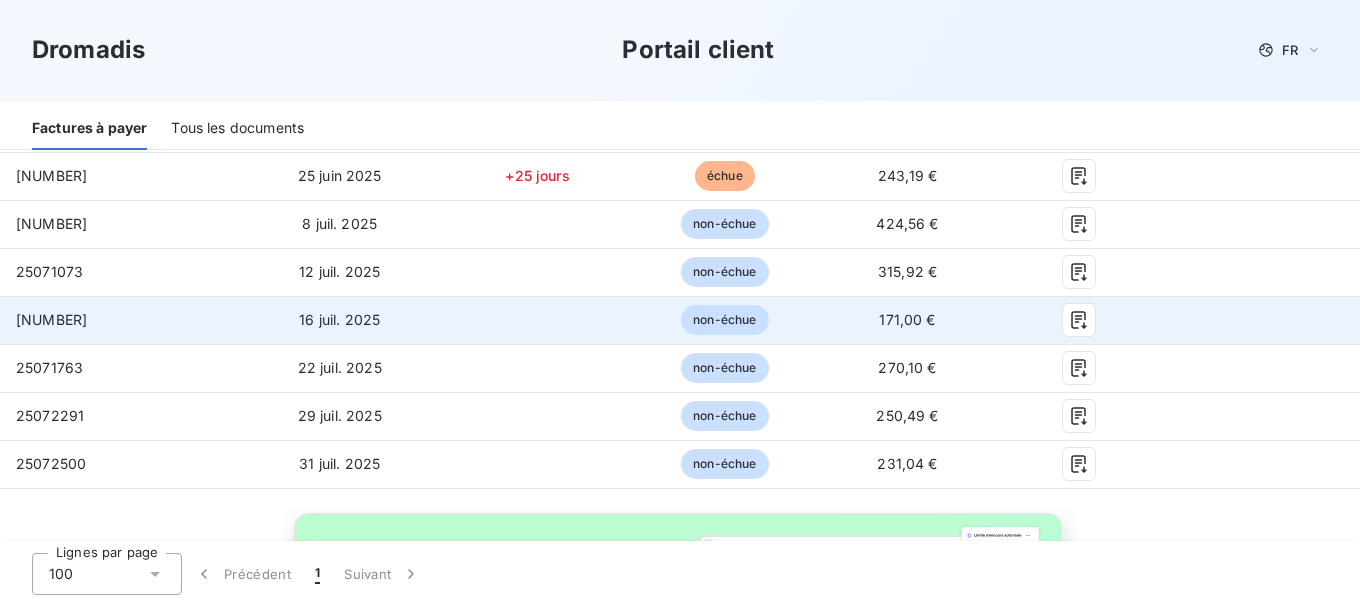 click on "[NUMBER]" at bounding box center [118, 320] 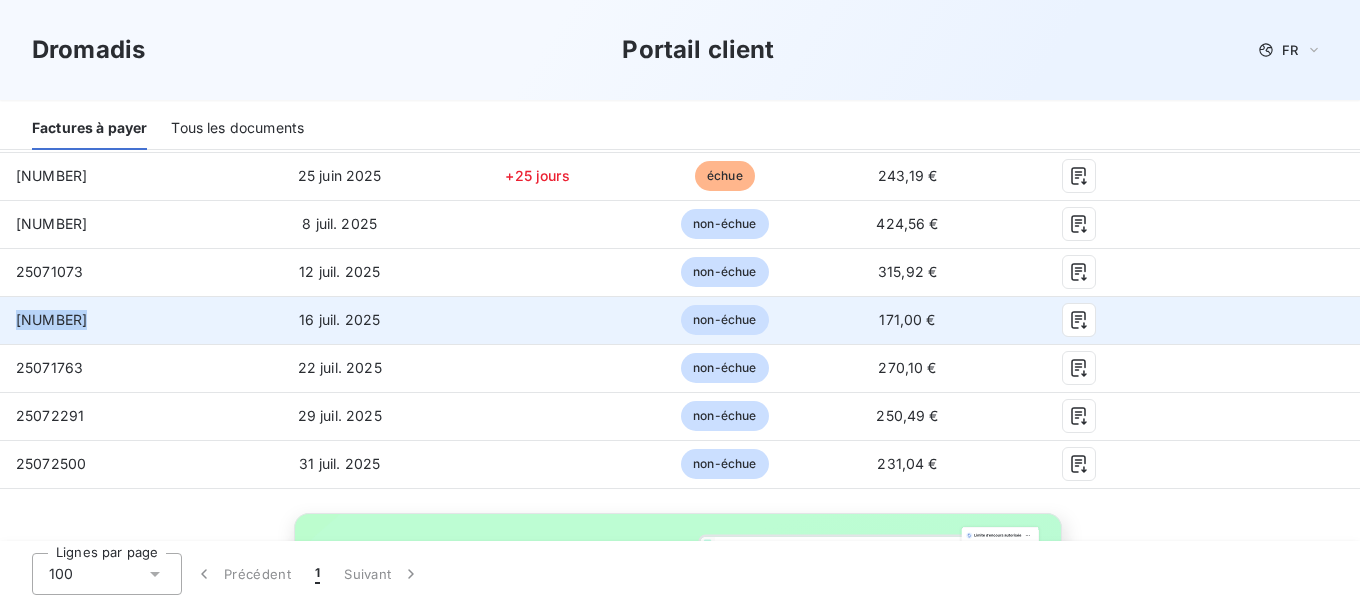 drag, startPoint x: 88, startPoint y: 322, endPoint x: 18, endPoint y: 321, distance: 70.00714 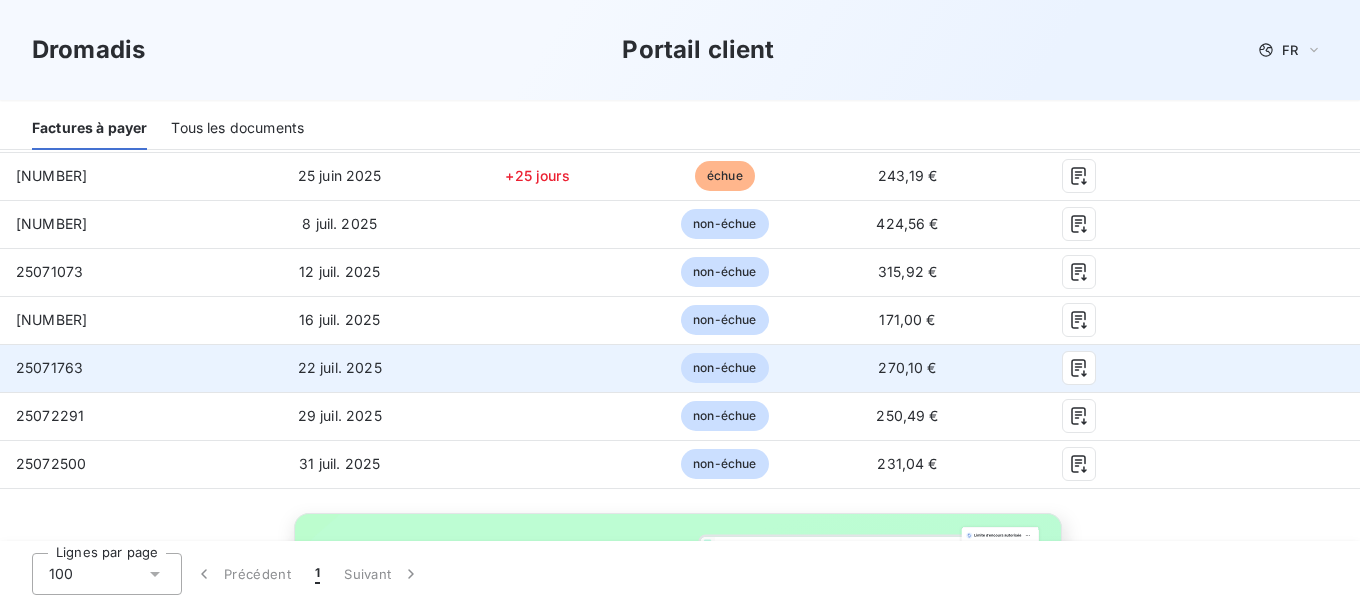 click on "25071763" at bounding box center (118, 368) 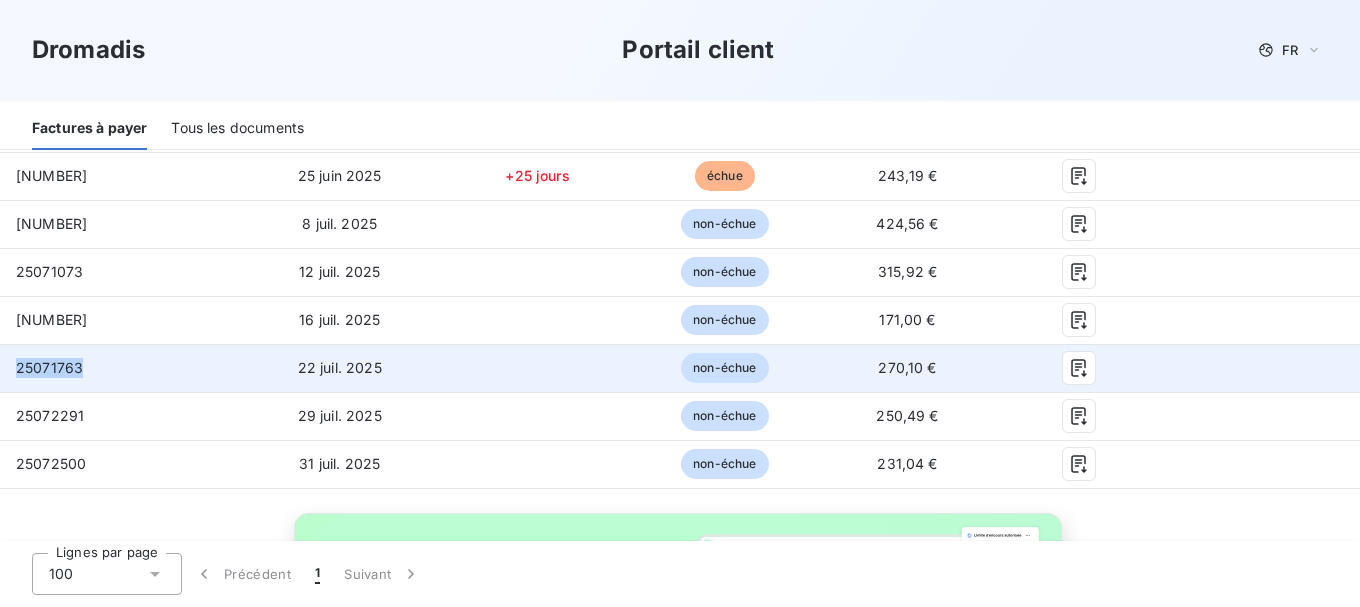 drag, startPoint x: 81, startPoint y: 369, endPoint x: 14, endPoint y: 368, distance: 67.00746 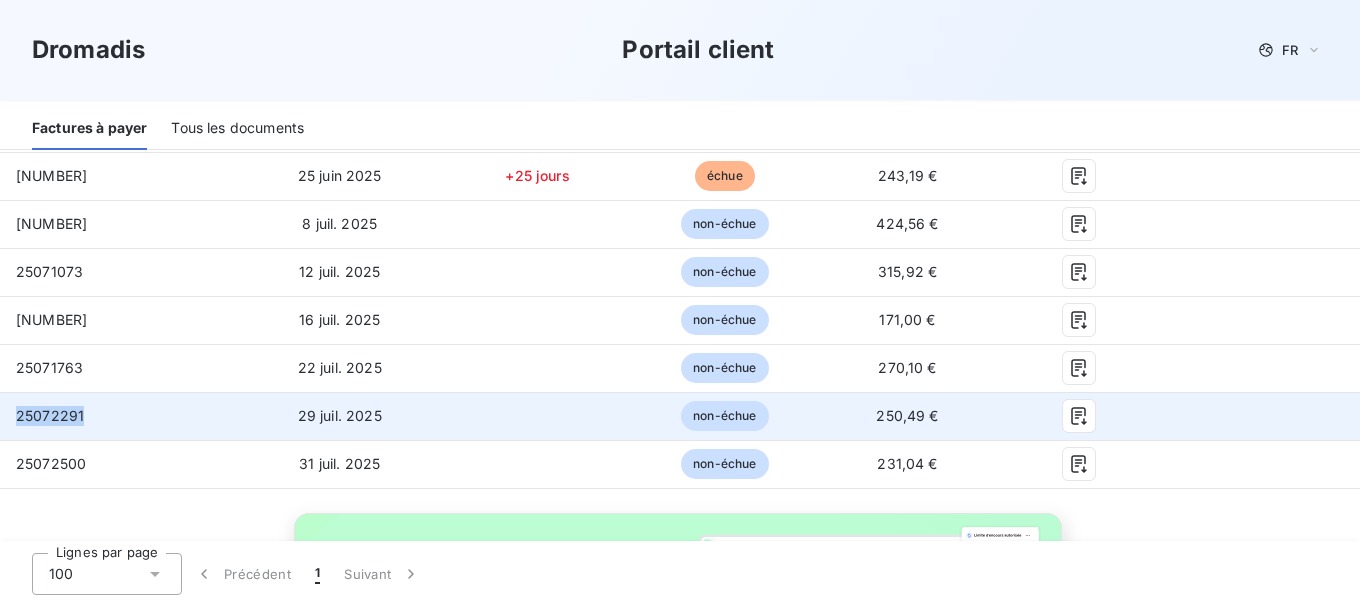 drag, startPoint x: 81, startPoint y: 417, endPoint x: 16, endPoint y: 414, distance: 65.06919 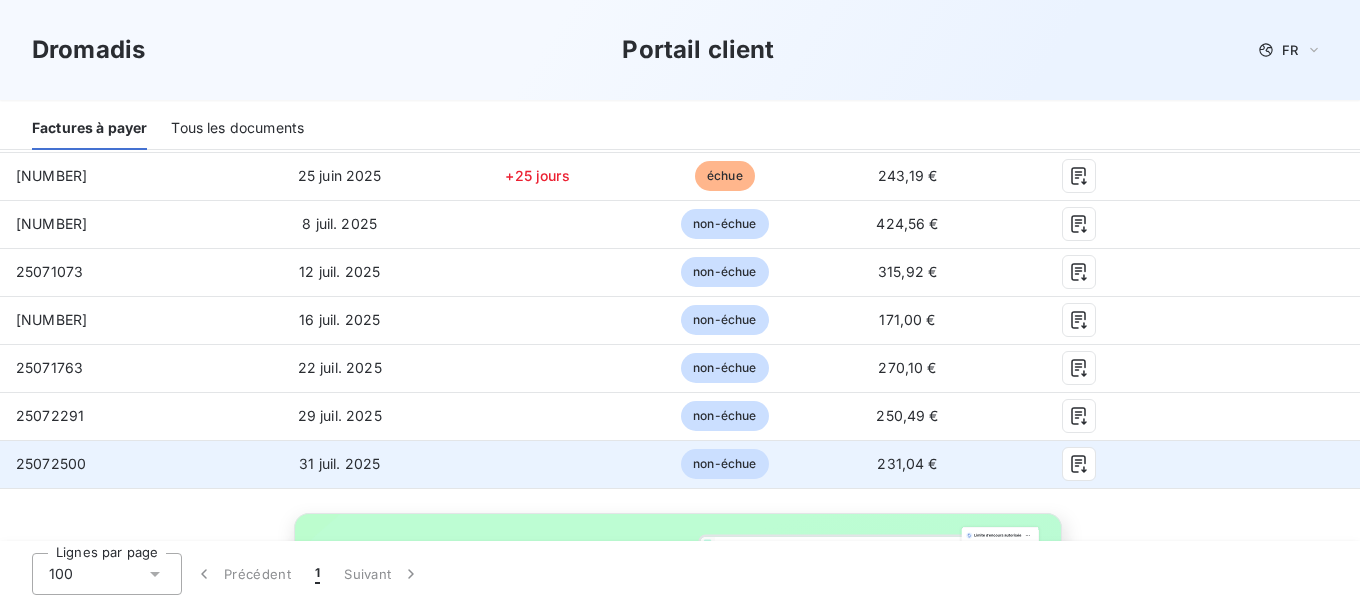 click on "25072500" at bounding box center (118, 464) 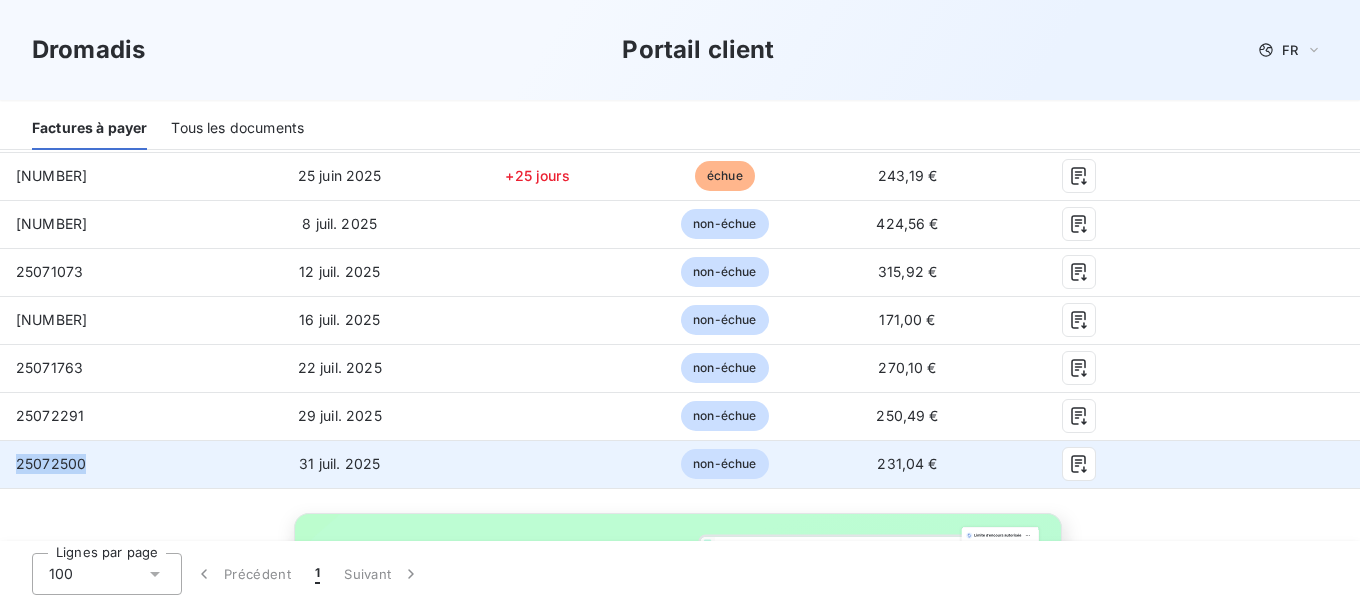 drag, startPoint x: 89, startPoint y: 465, endPoint x: 13, endPoint y: 460, distance: 76.1643 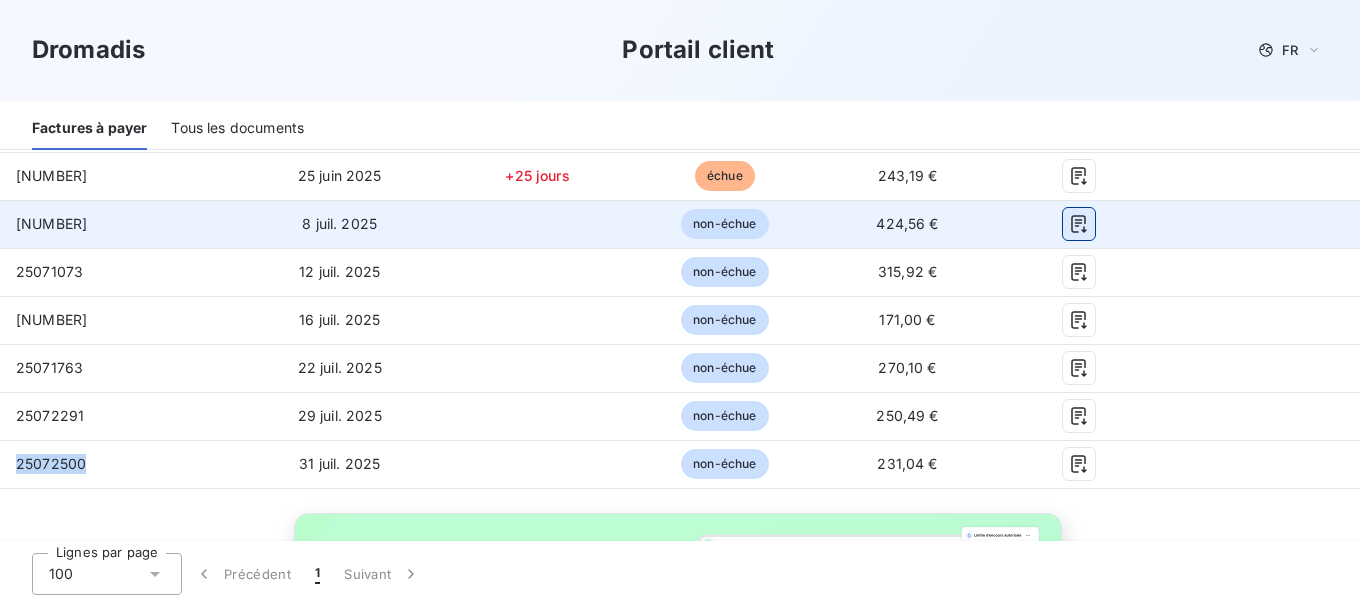 click 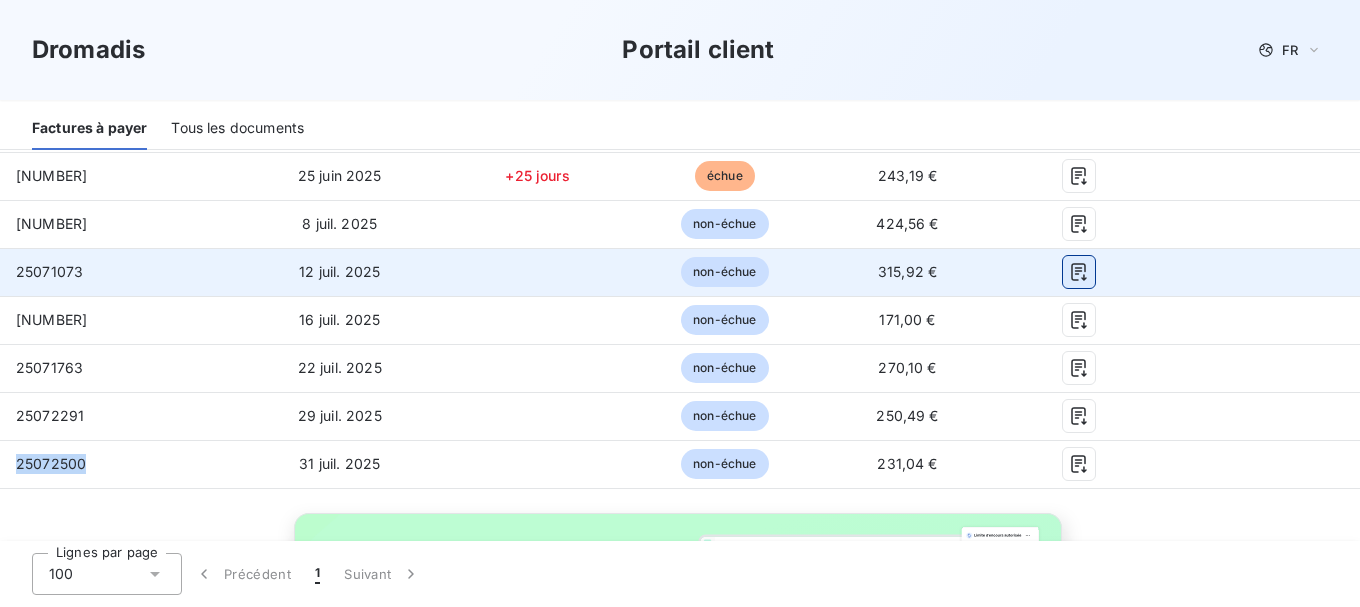 click 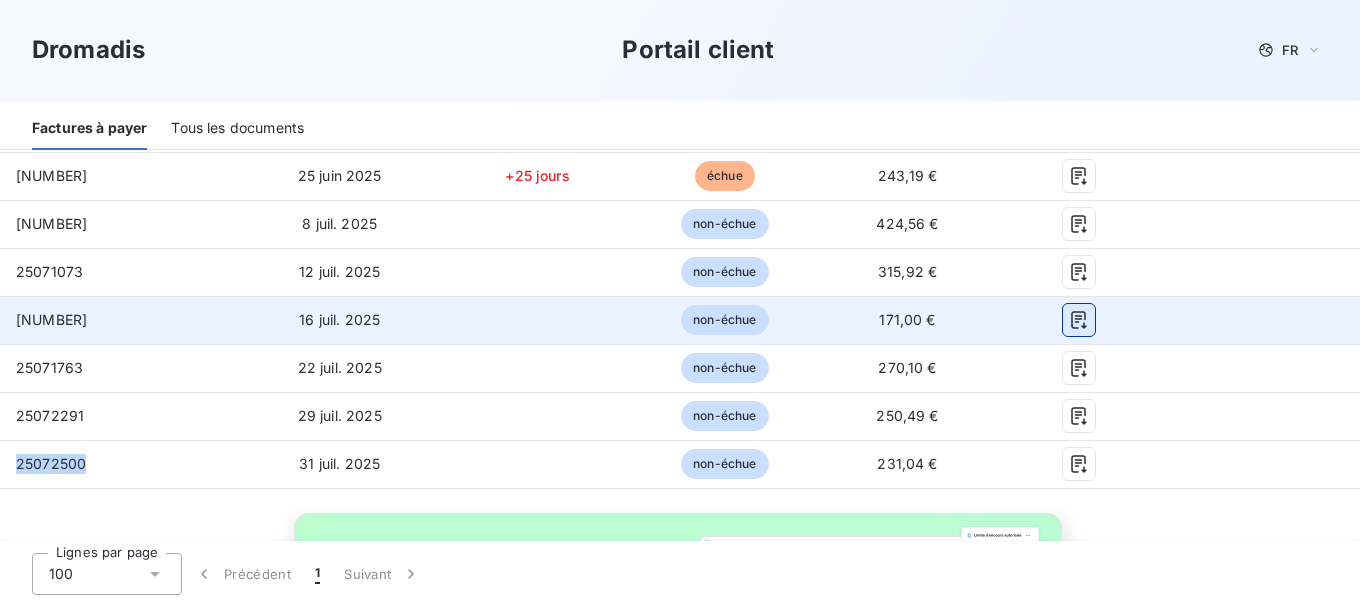 click 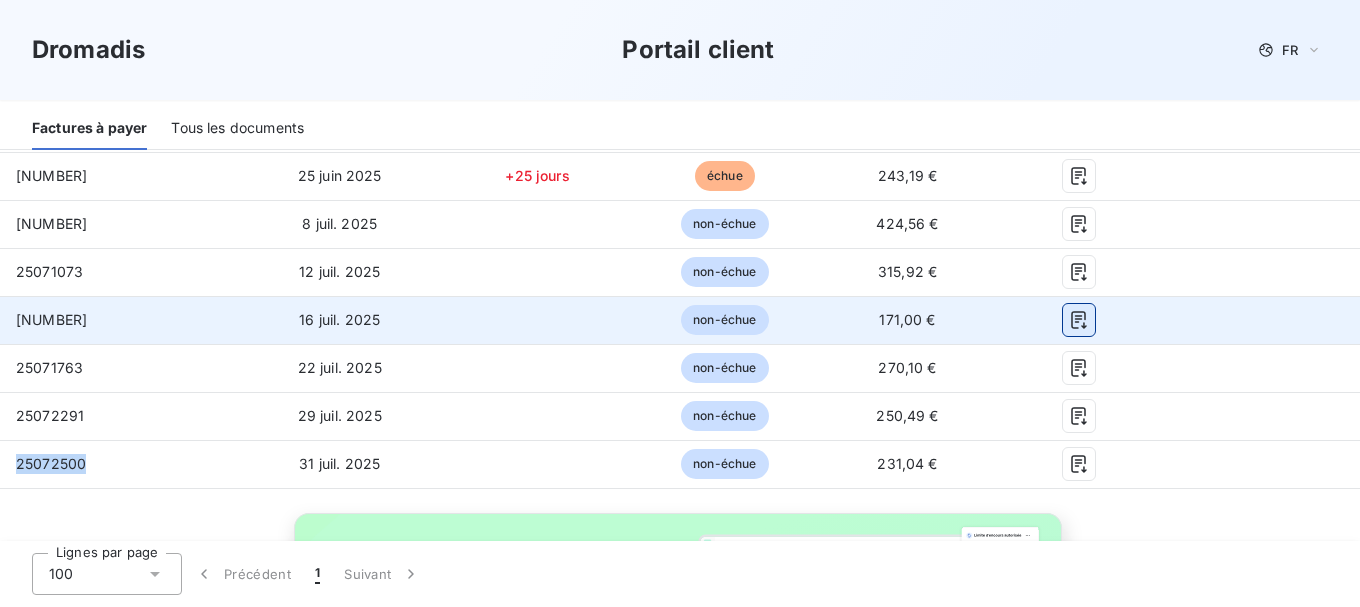 click 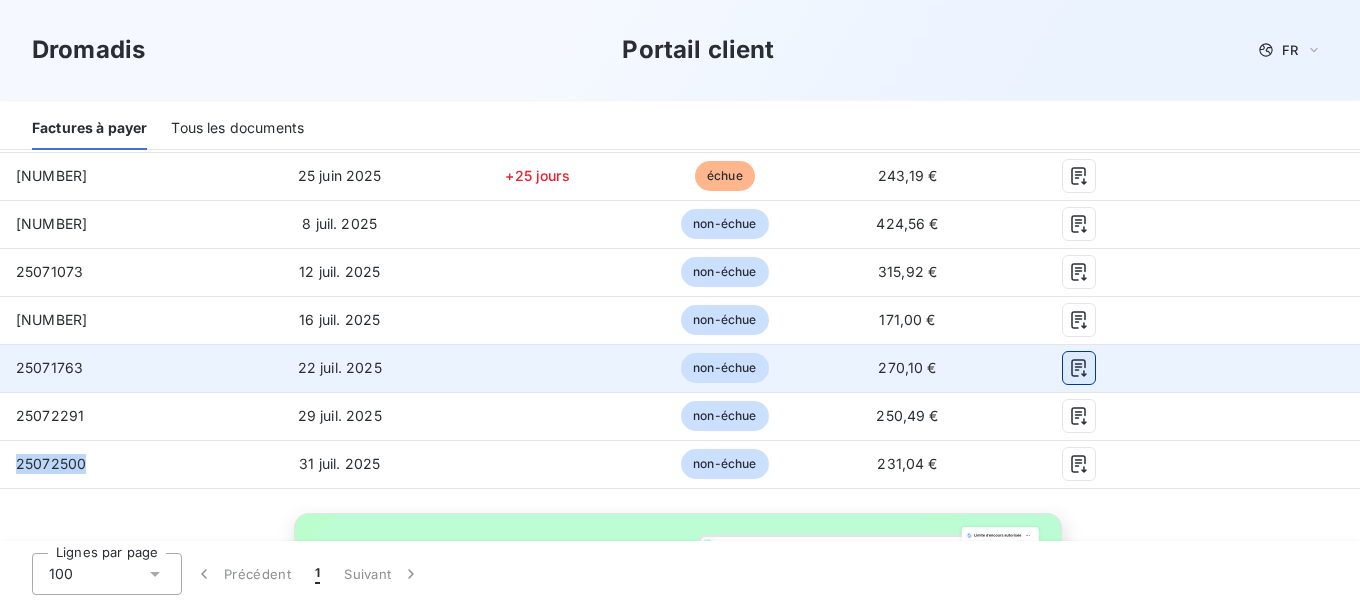 click 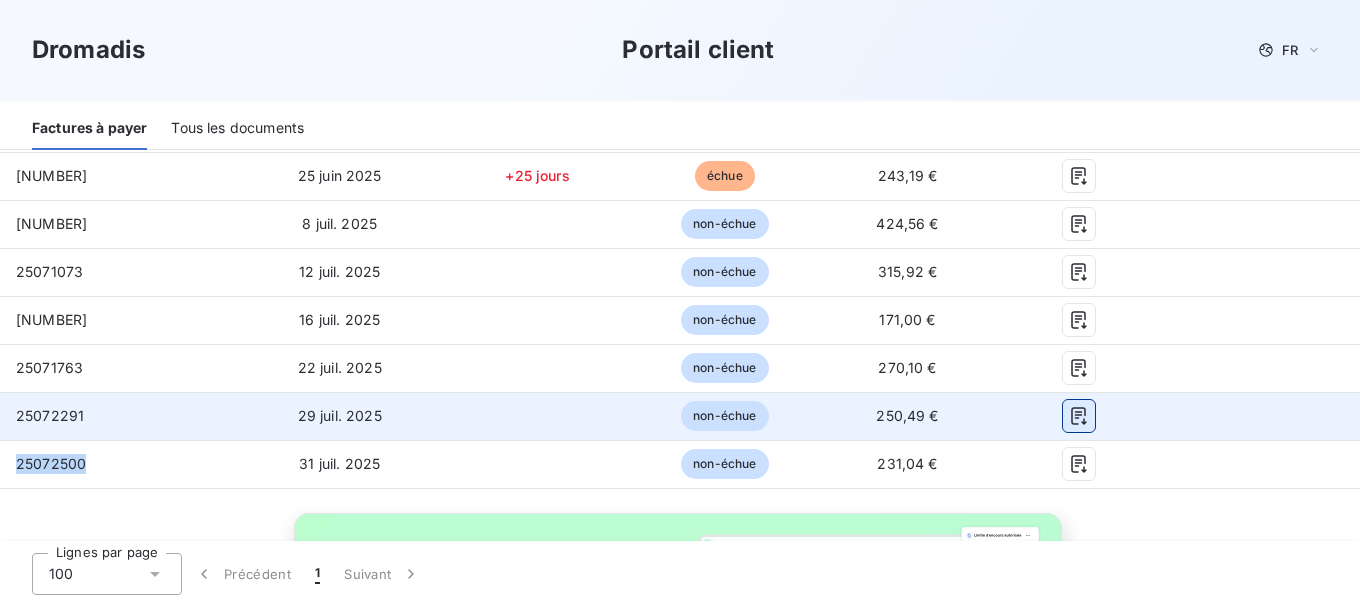 click at bounding box center [1079, 416] 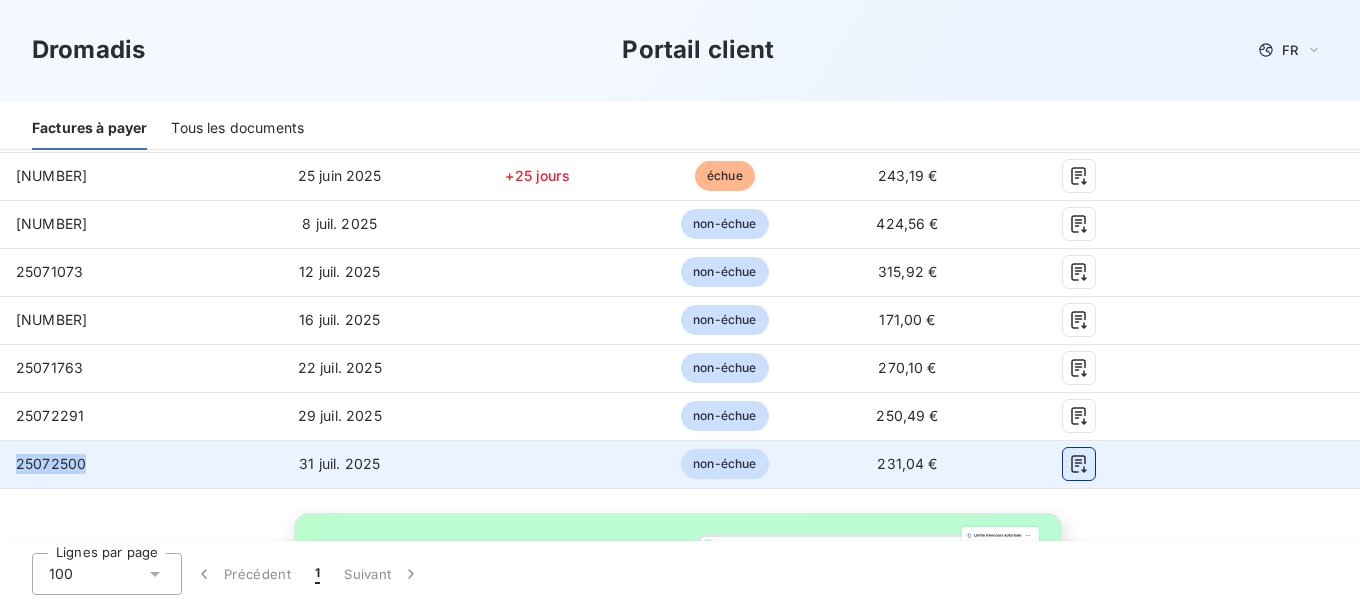 click 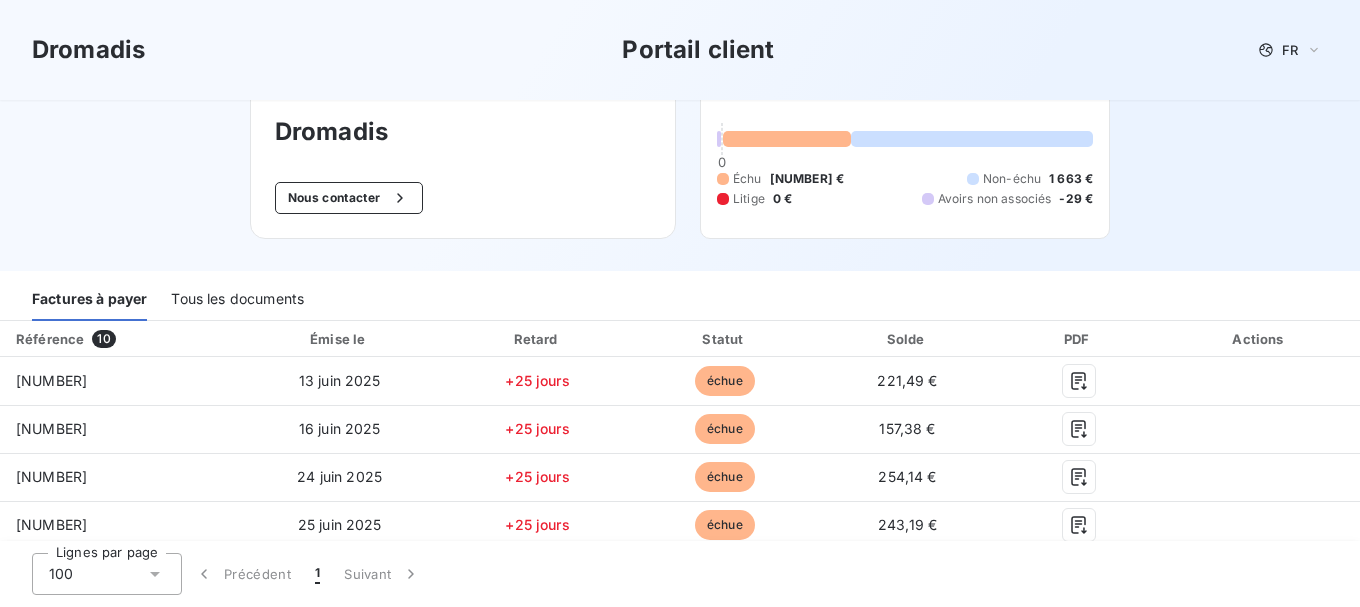 scroll, scrollTop: 88, scrollLeft: 0, axis: vertical 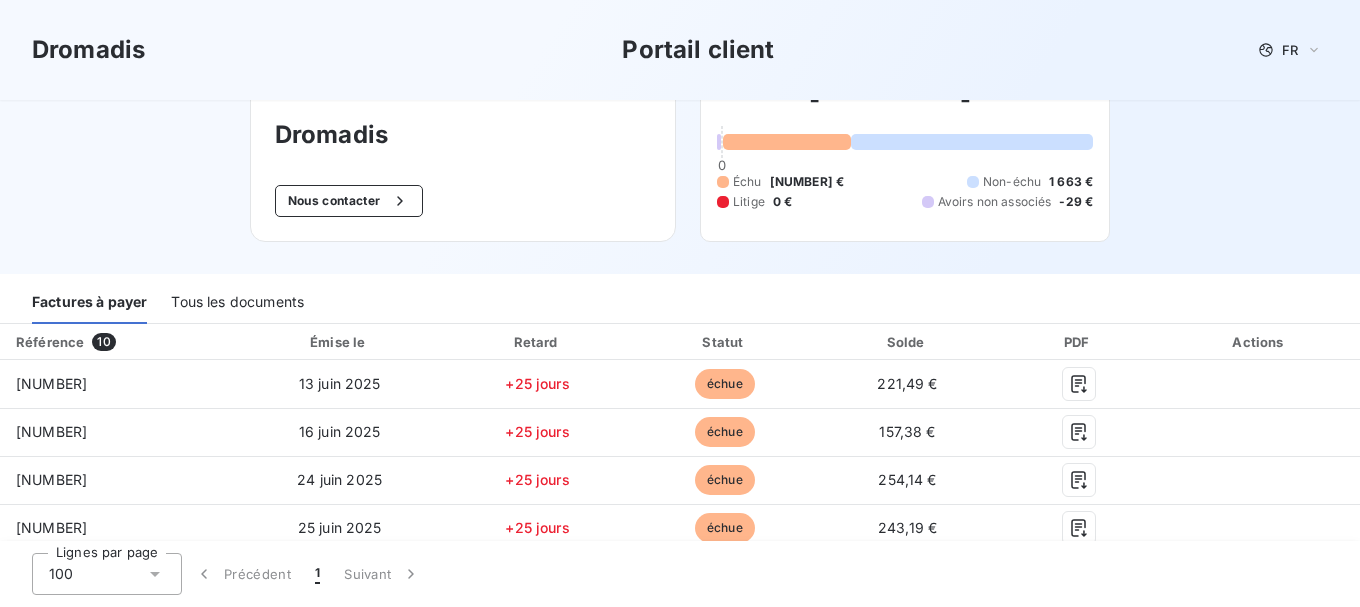 click on "Tous les documents" at bounding box center [237, 303] 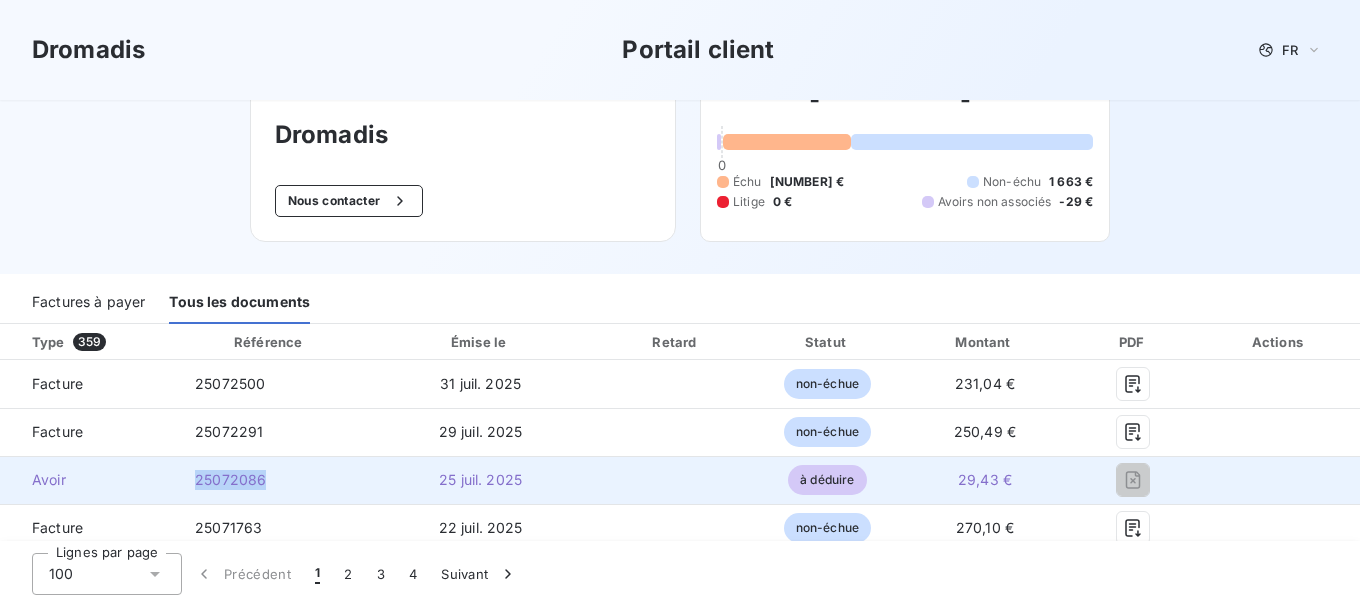 drag, startPoint x: 277, startPoint y: 481, endPoint x: 205, endPoint y: 480, distance: 72.00694 